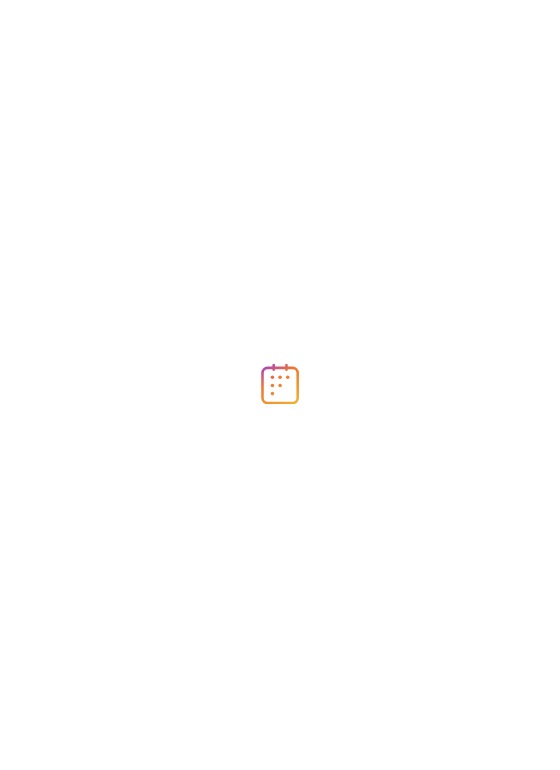 scroll, scrollTop: 0, scrollLeft: 0, axis: both 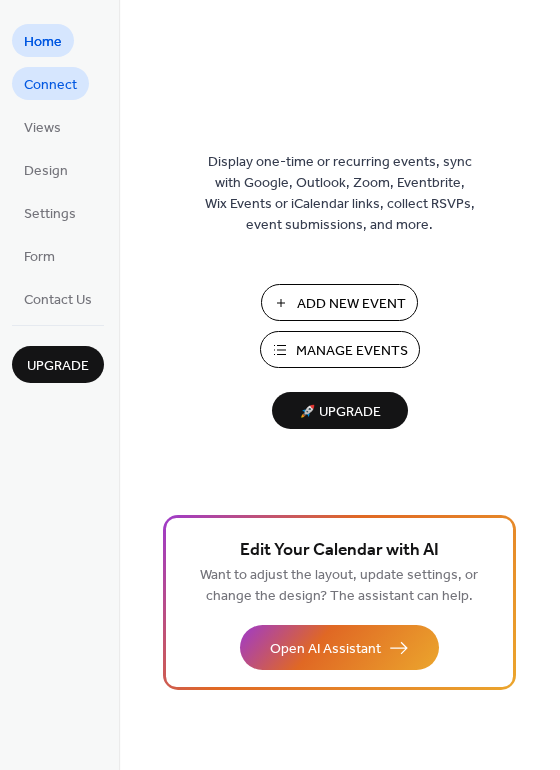 click on "Connect" at bounding box center [50, 85] 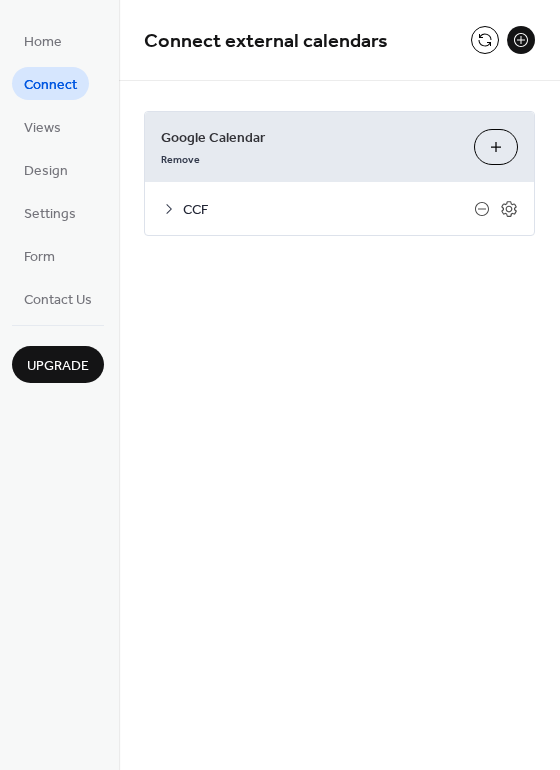 click on "CCF" at bounding box center (328, 210) 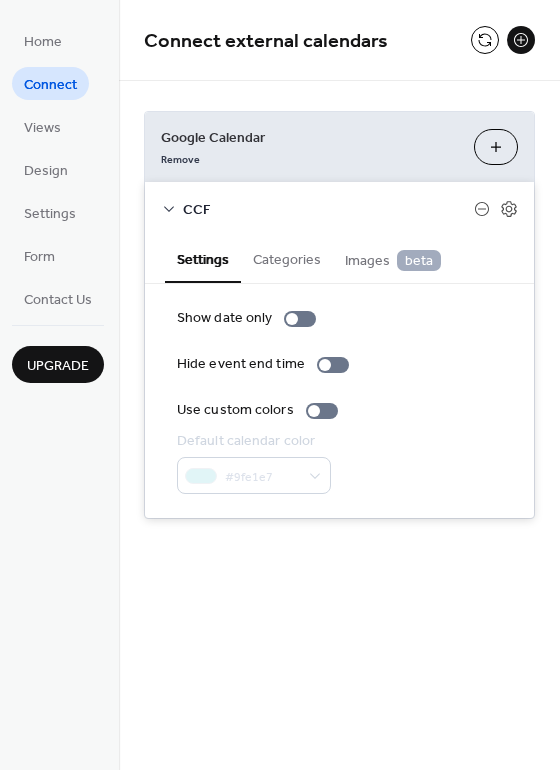 click on "CCF" at bounding box center (328, 210) 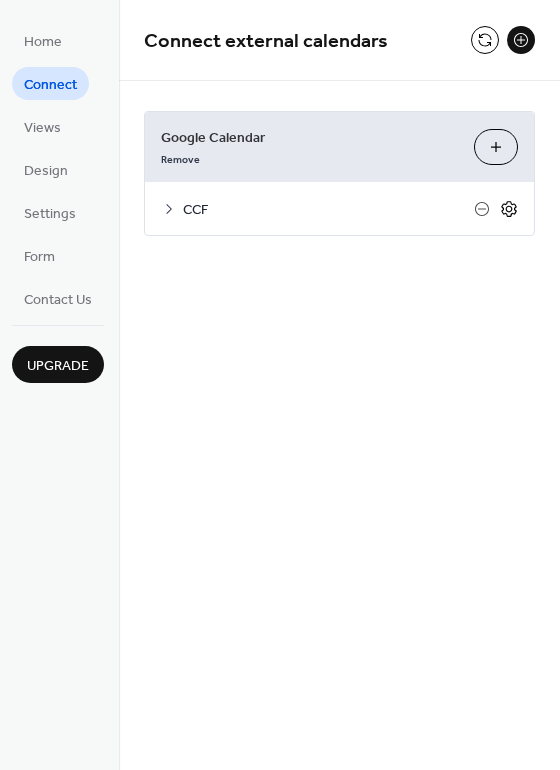 click 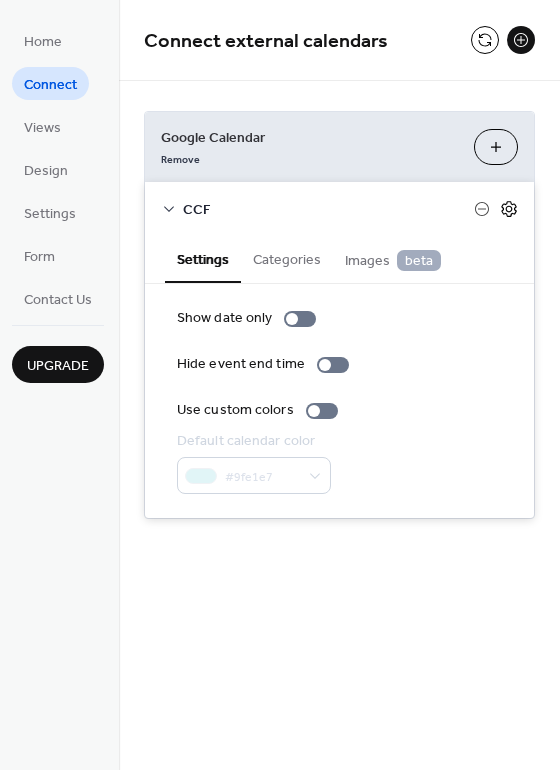 click 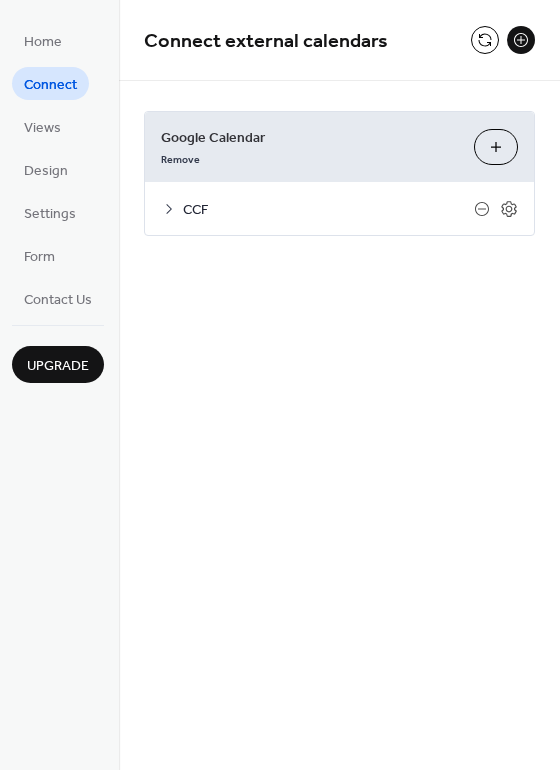 click on "Choose Calendars" at bounding box center (496, 147) 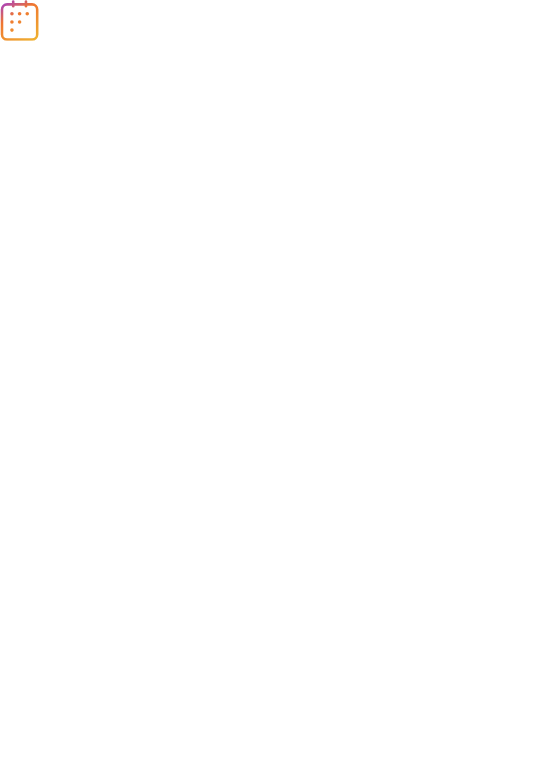 scroll, scrollTop: 0, scrollLeft: 0, axis: both 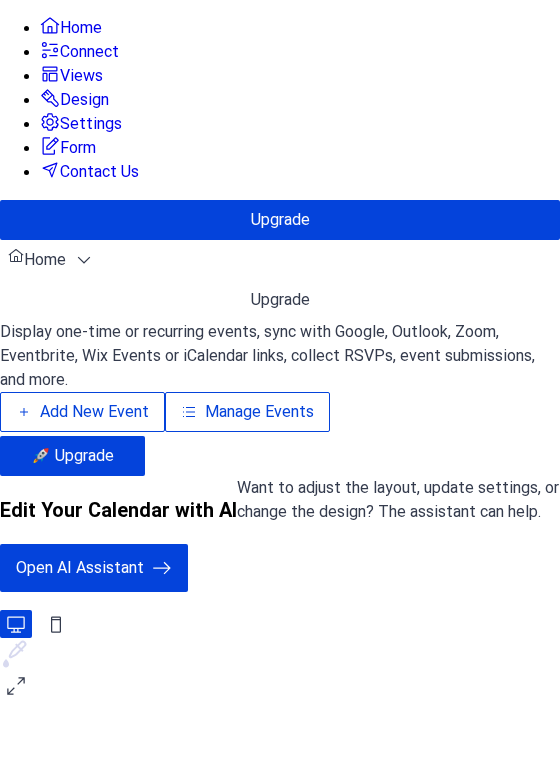 click on "Settings" at bounding box center [91, 124] 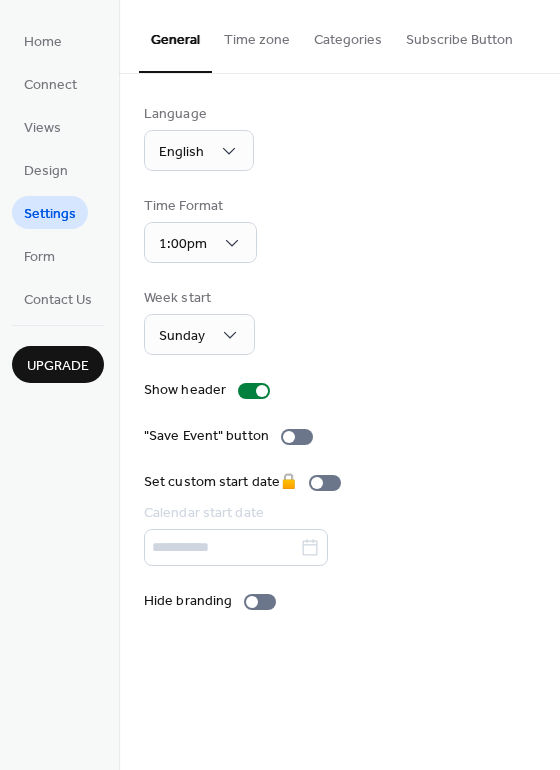 click on "Time zone" at bounding box center (257, 35) 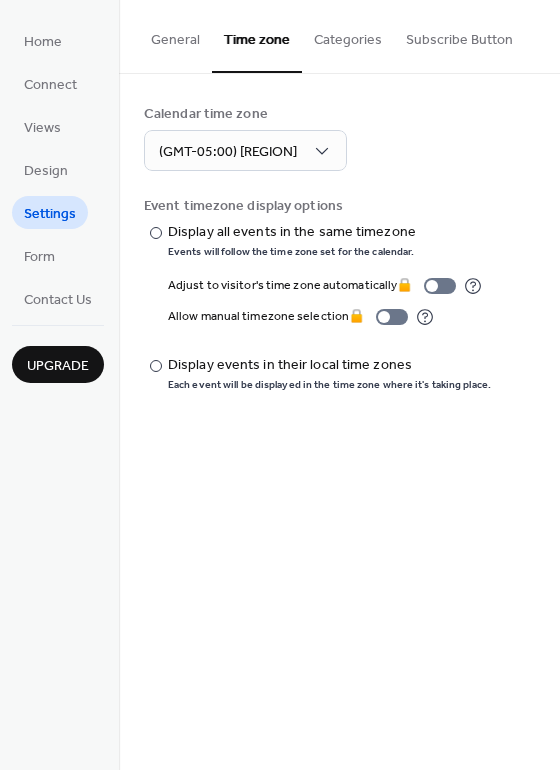 click on "Categories" at bounding box center (348, 35) 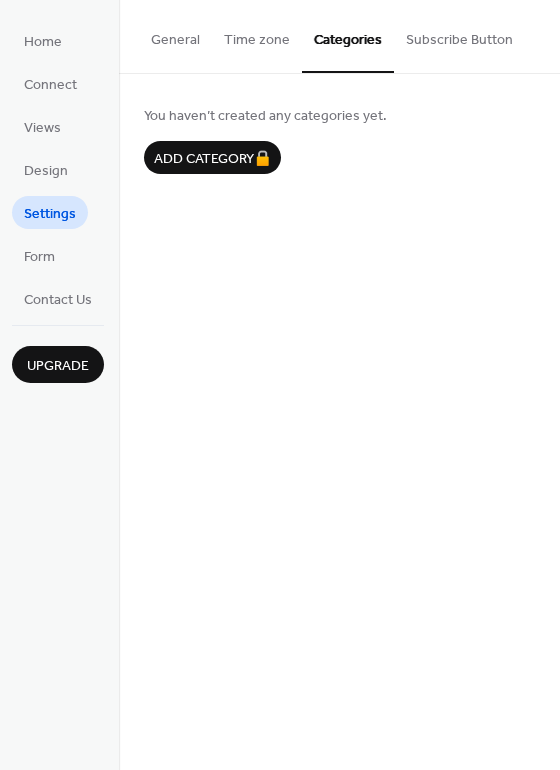 click on "Subscribe Button" at bounding box center [459, 35] 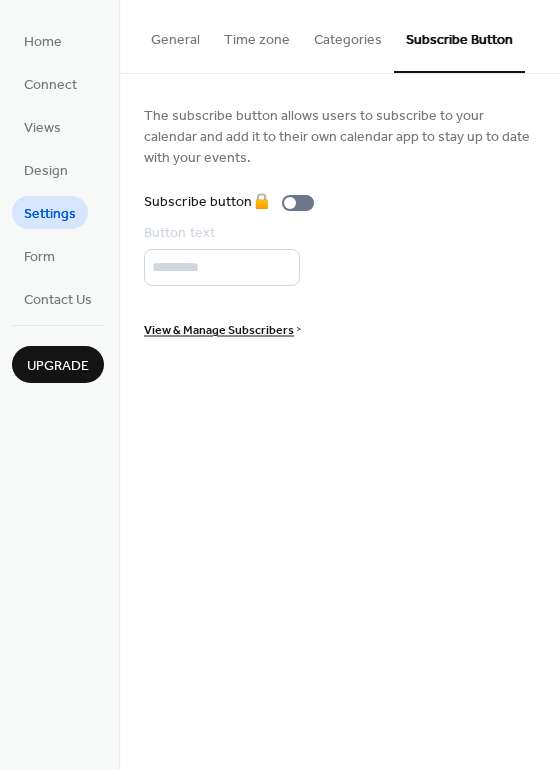 click on "General" at bounding box center (175, 35) 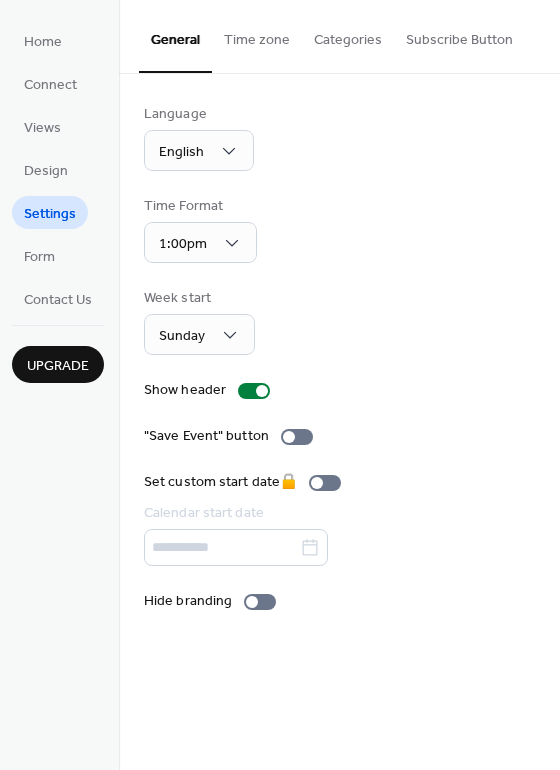 click on "Subscribe Button" at bounding box center (459, 35) 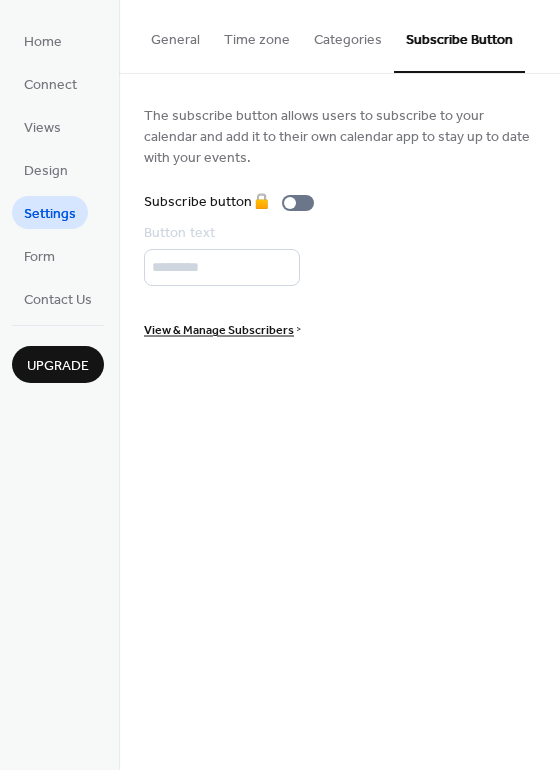 click on "View & Manage Subscribers" at bounding box center (219, 330) 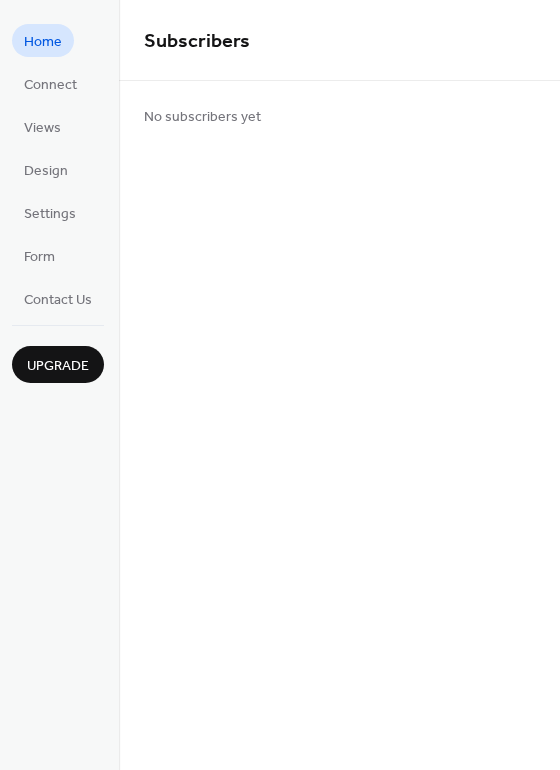 click on "Home" at bounding box center (43, 42) 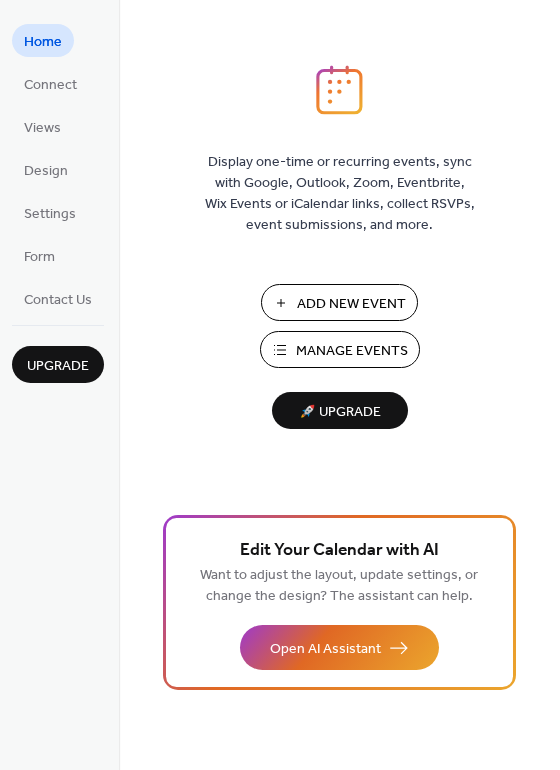 click on "Add New Event" at bounding box center (351, 304) 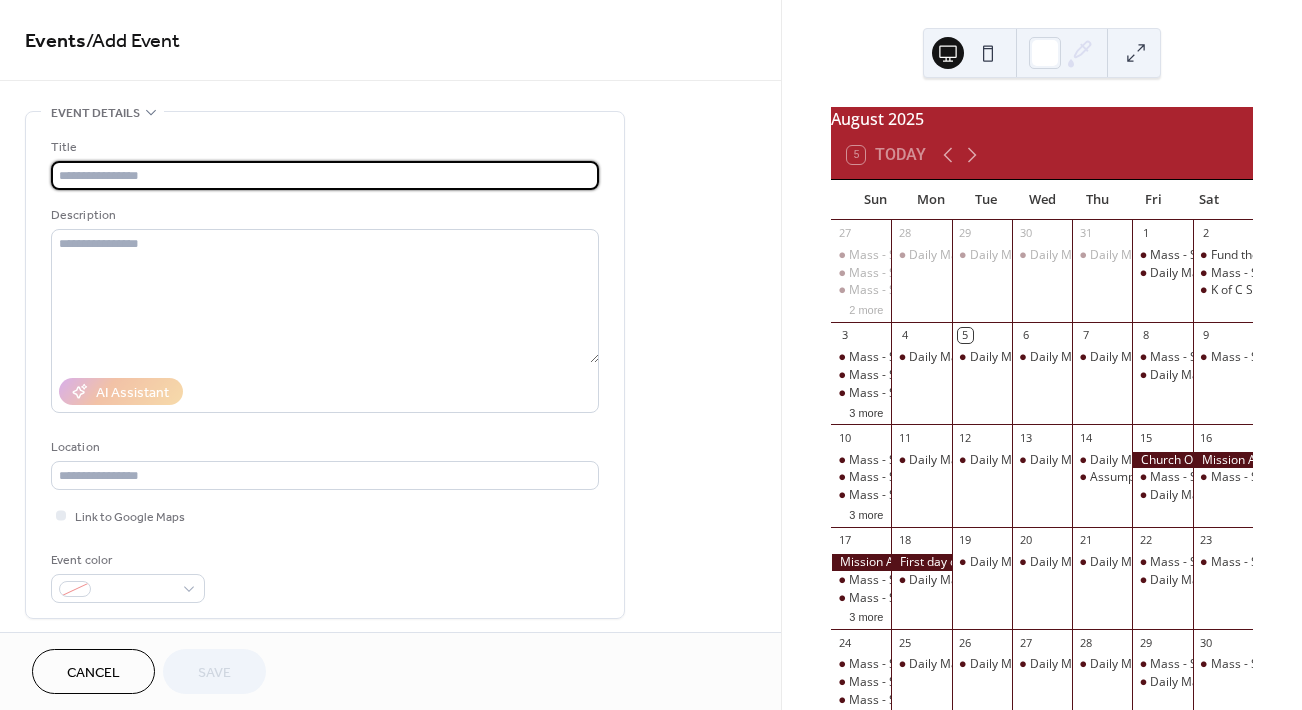 scroll, scrollTop: 0, scrollLeft: 0, axis: both 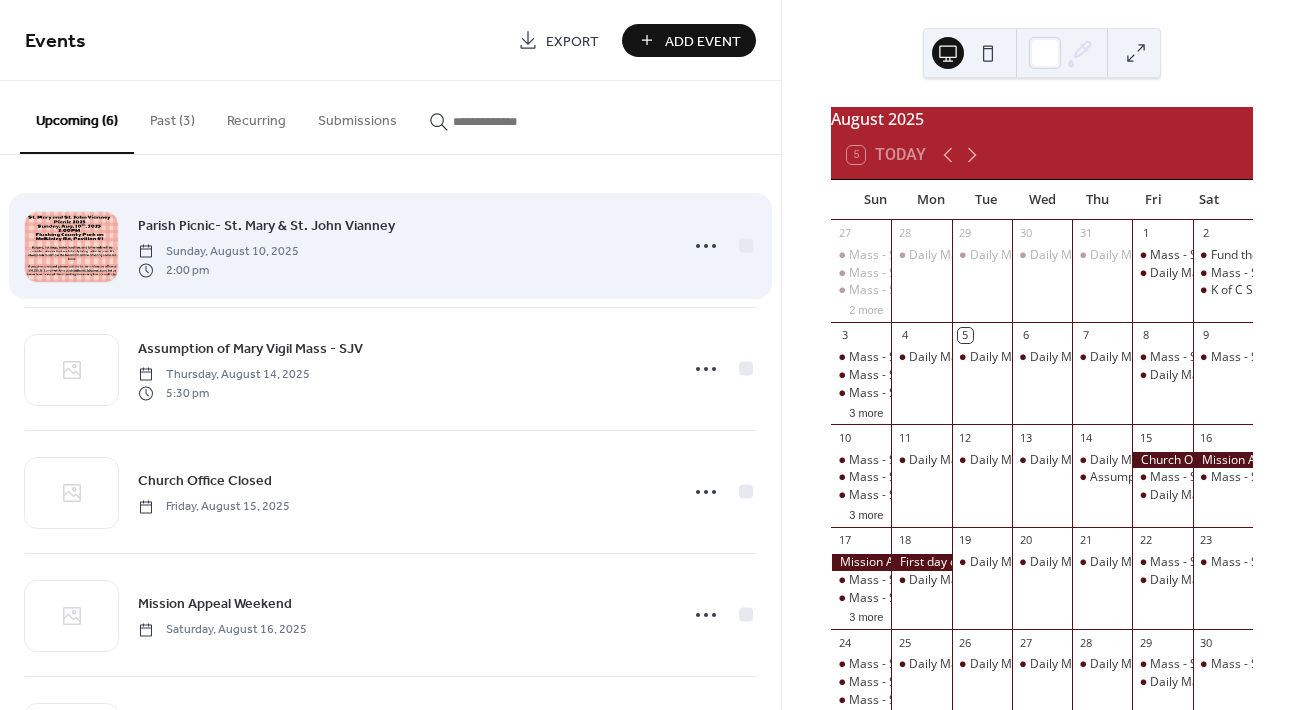 click on "Sunday, August 10, 2025" at bounding box center (218, 252) 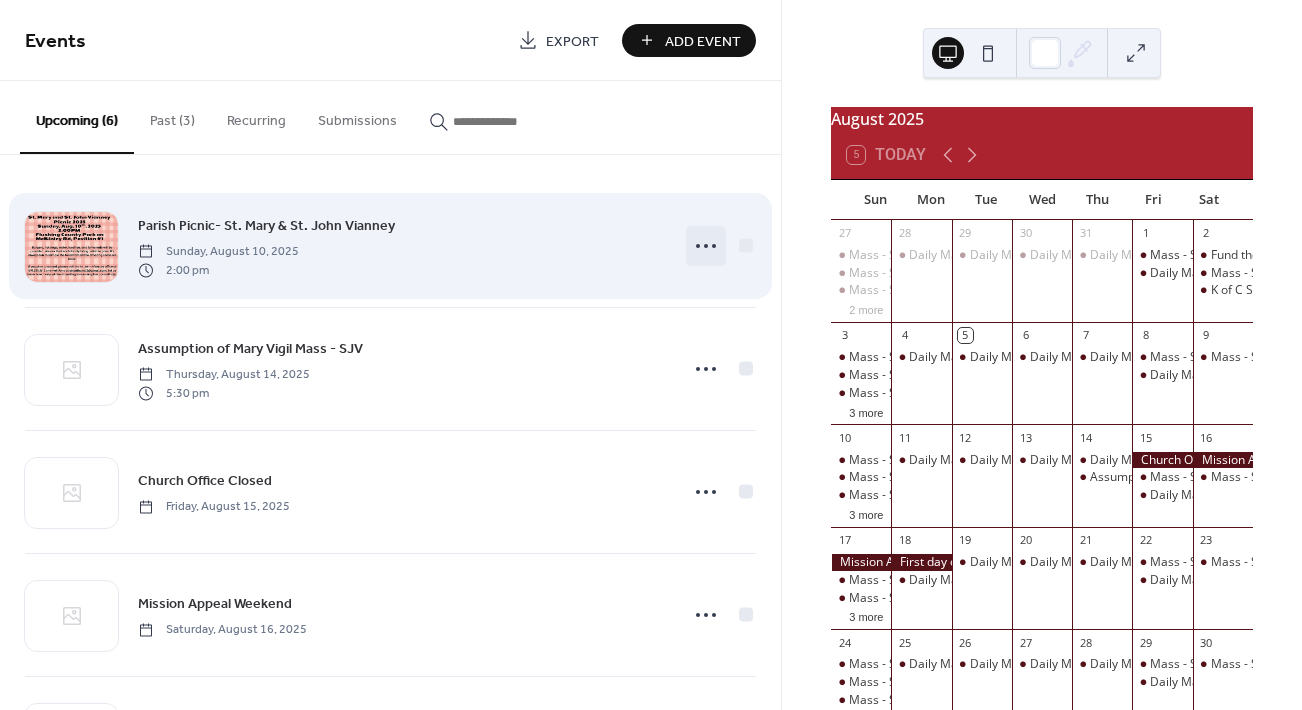 click 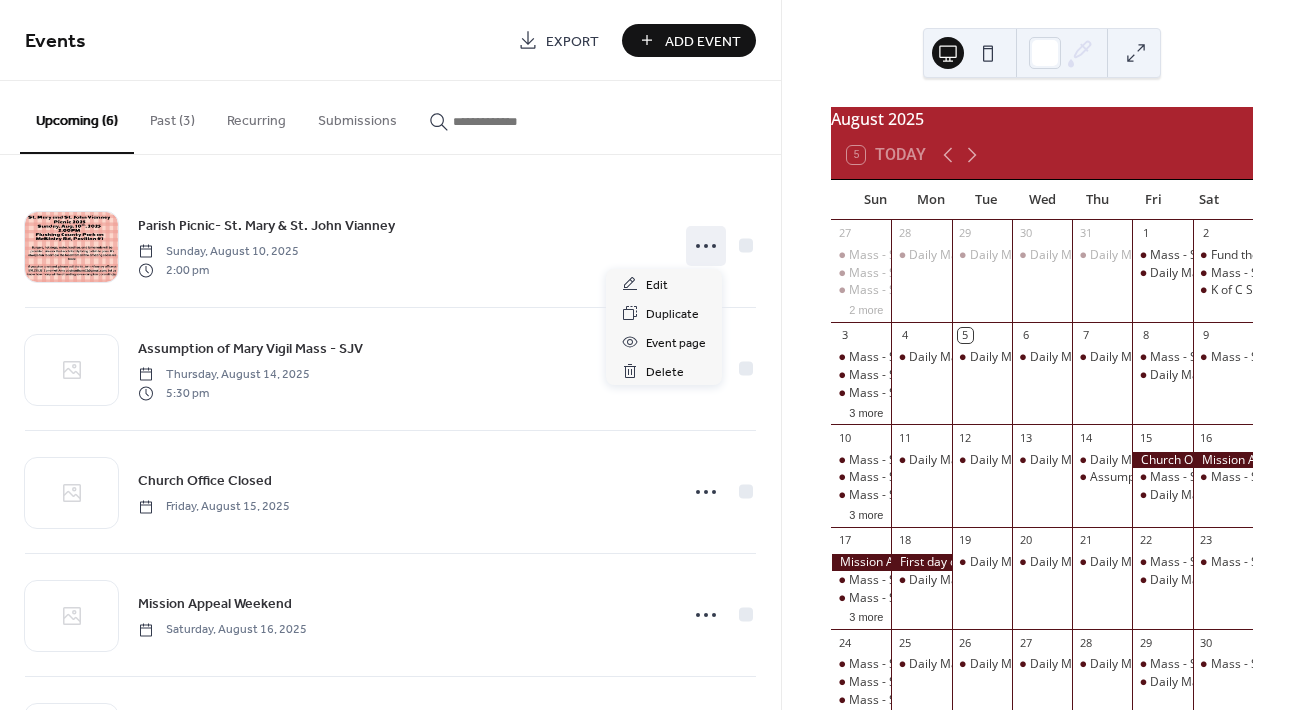 click on "Upcoming (6) Past (3) Recurring Submissions" at bounding box center (390, 118) 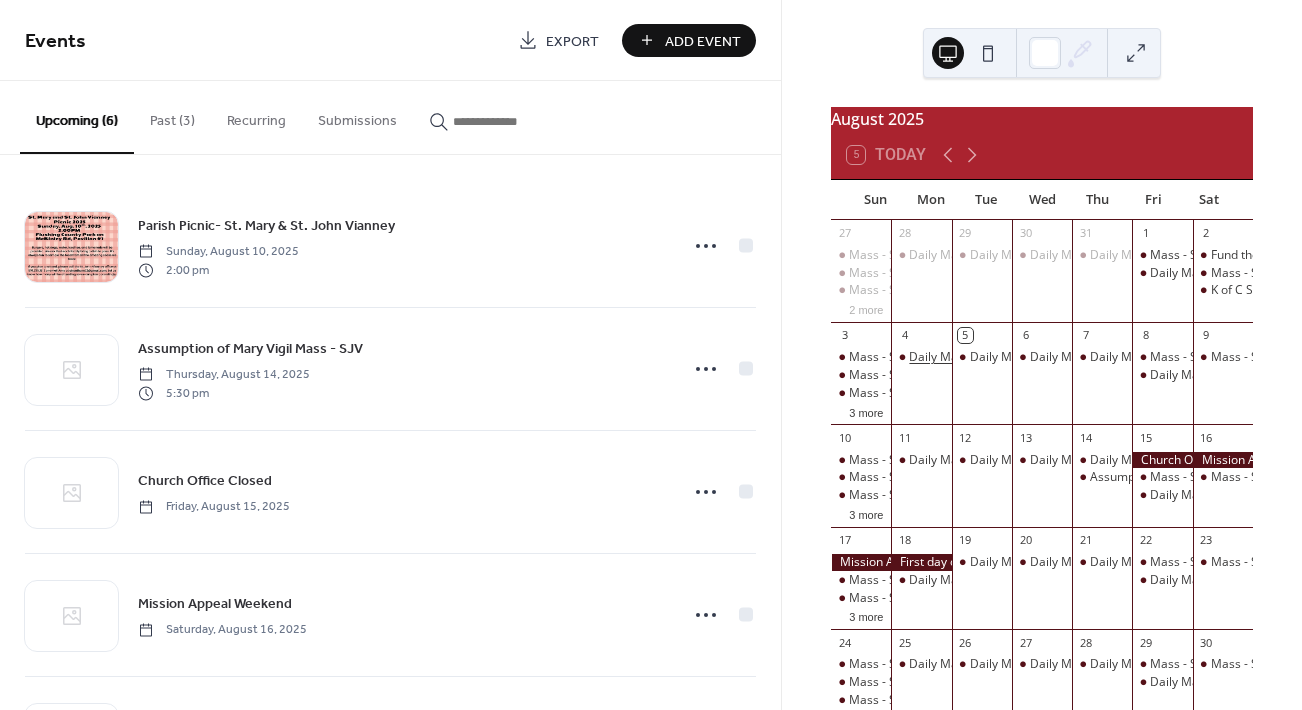 click on "Daily Mass - SJV" at bounding box center (953, 357) 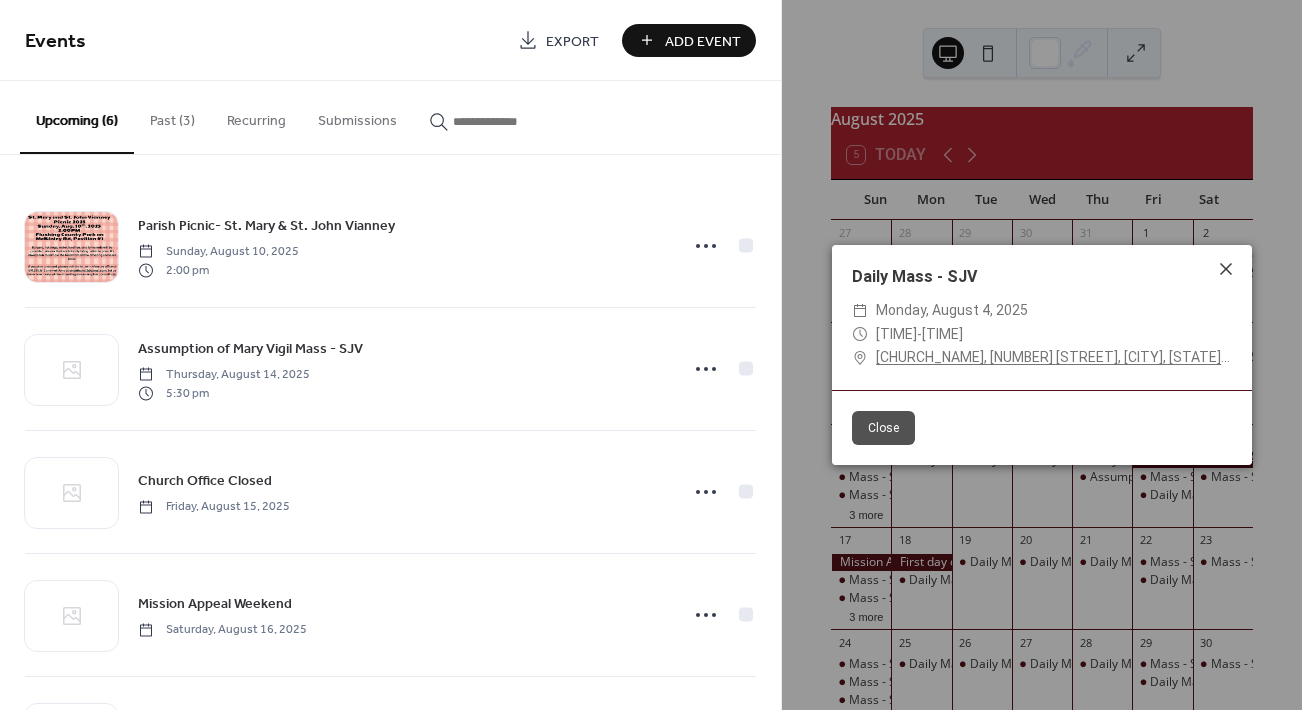 click 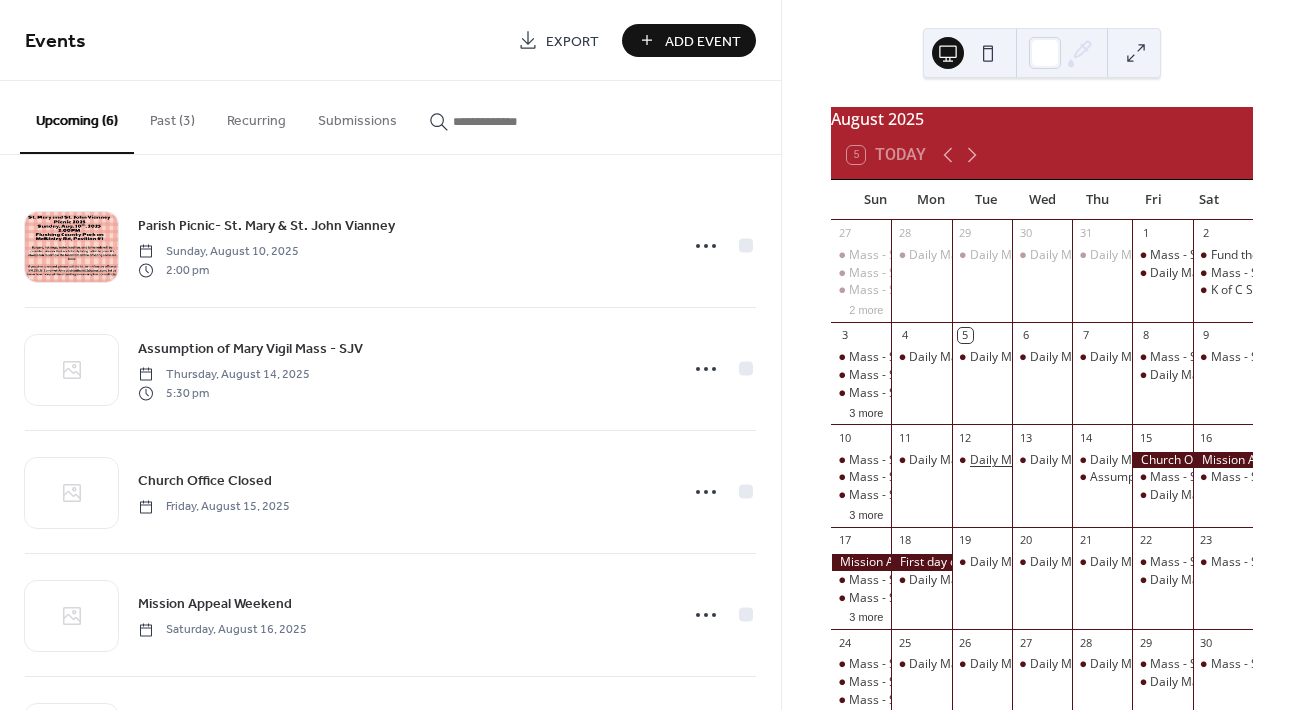click on "Daily Mass - SJV" at bounding box center [1014, 460] 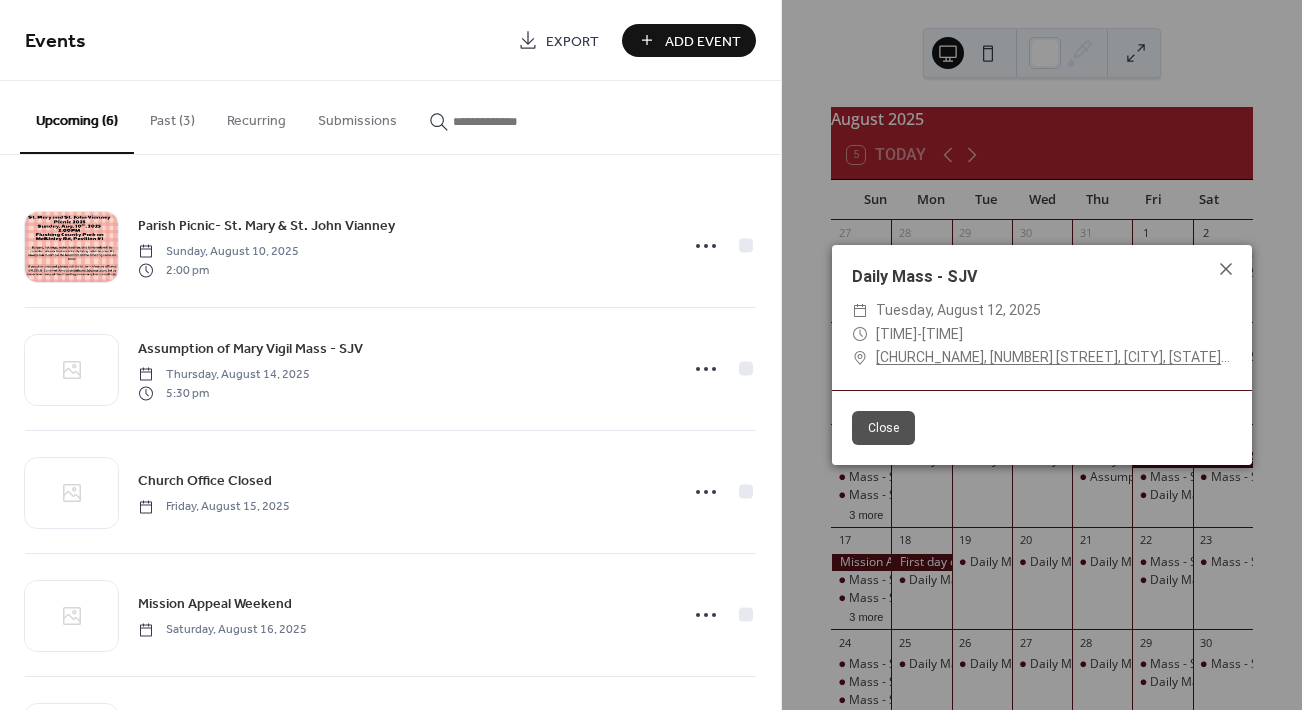 click on "Tuesday, August 12, 2025" at bounding box center [958, 311] 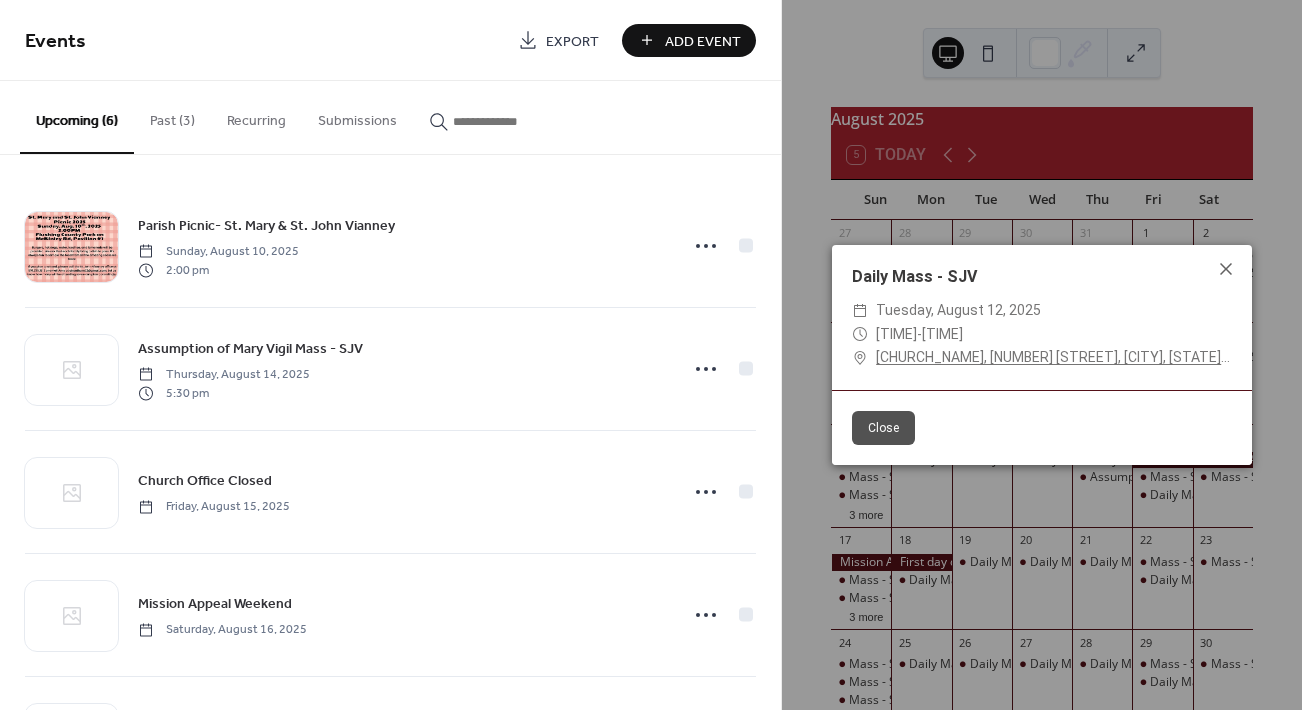 click on "Close" at bounding box center [883, 428] 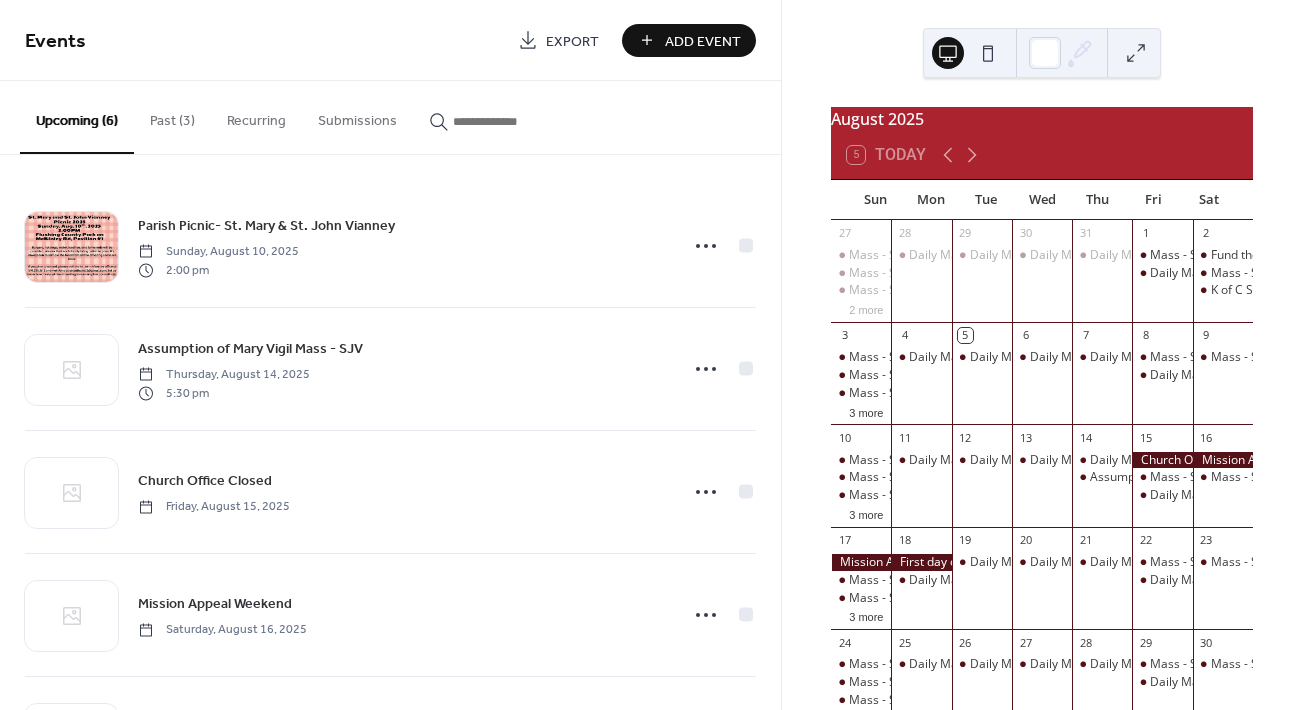 click on "Recurring" at bounding box center (256, 116) 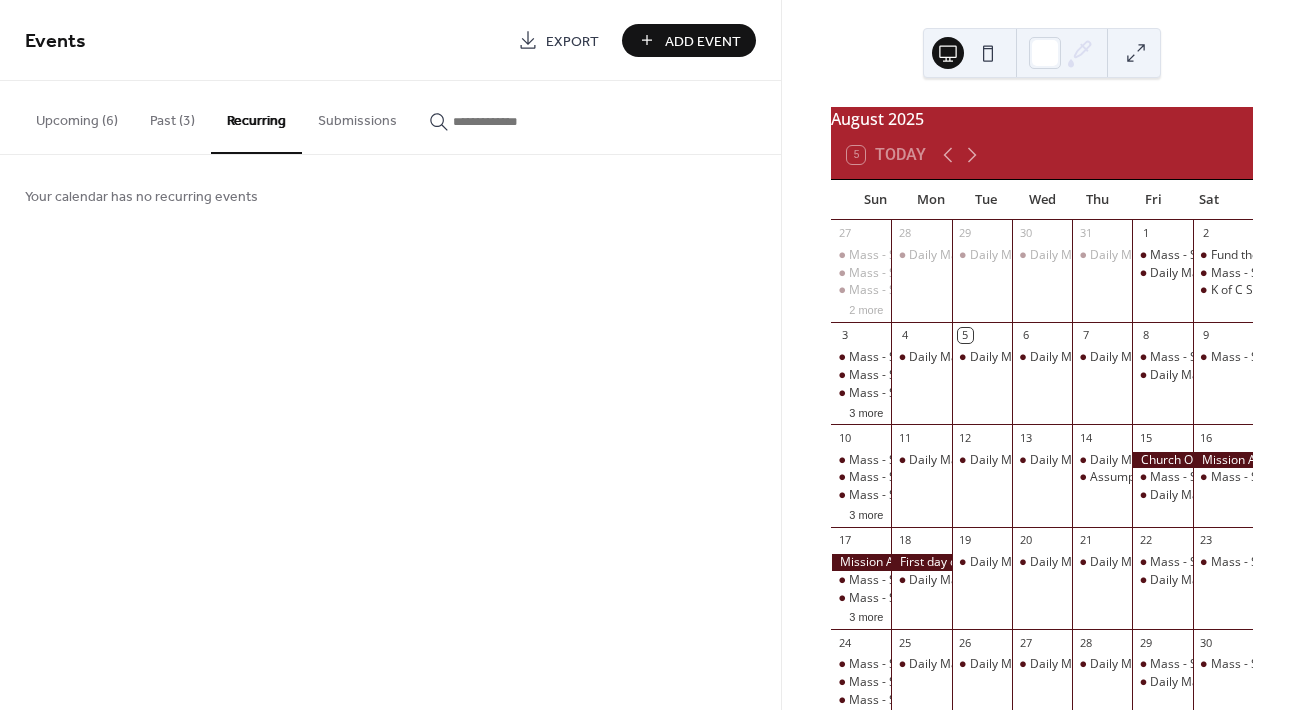 click on "Submissions" at bounding box center (357, 116) 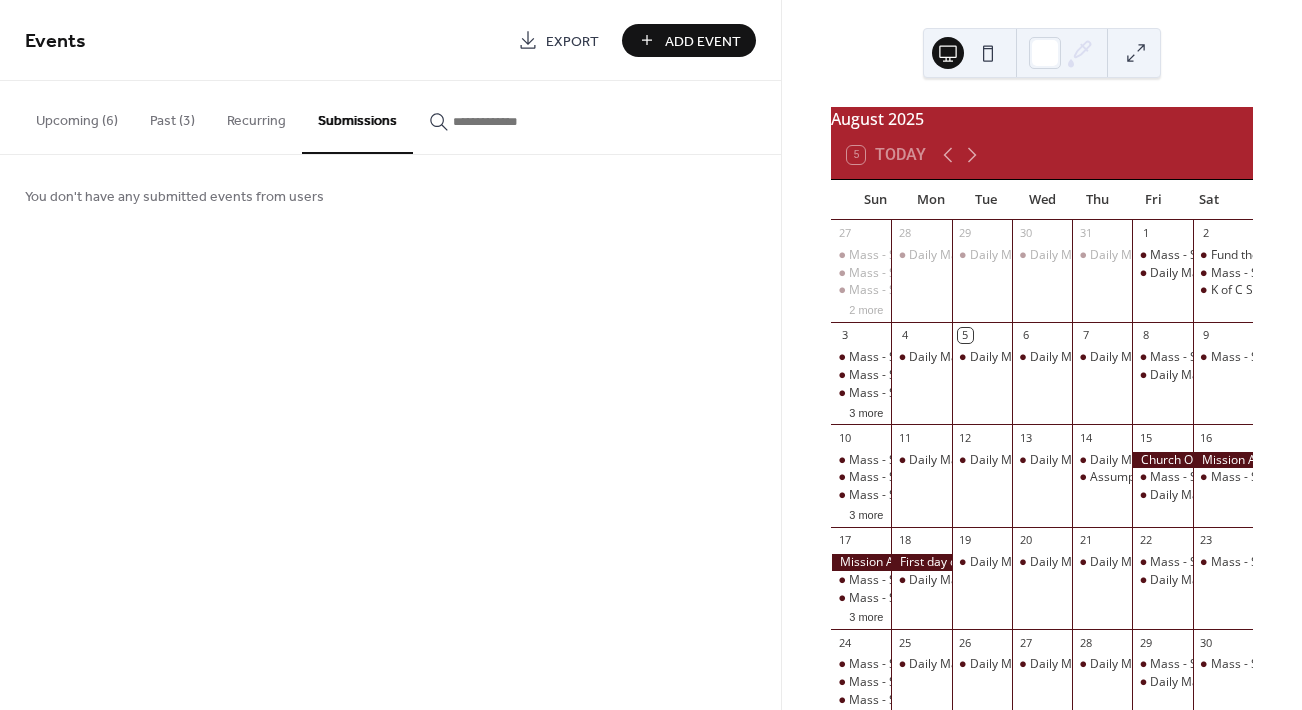 click on "Past (3)" at bounding box center [172, 116] 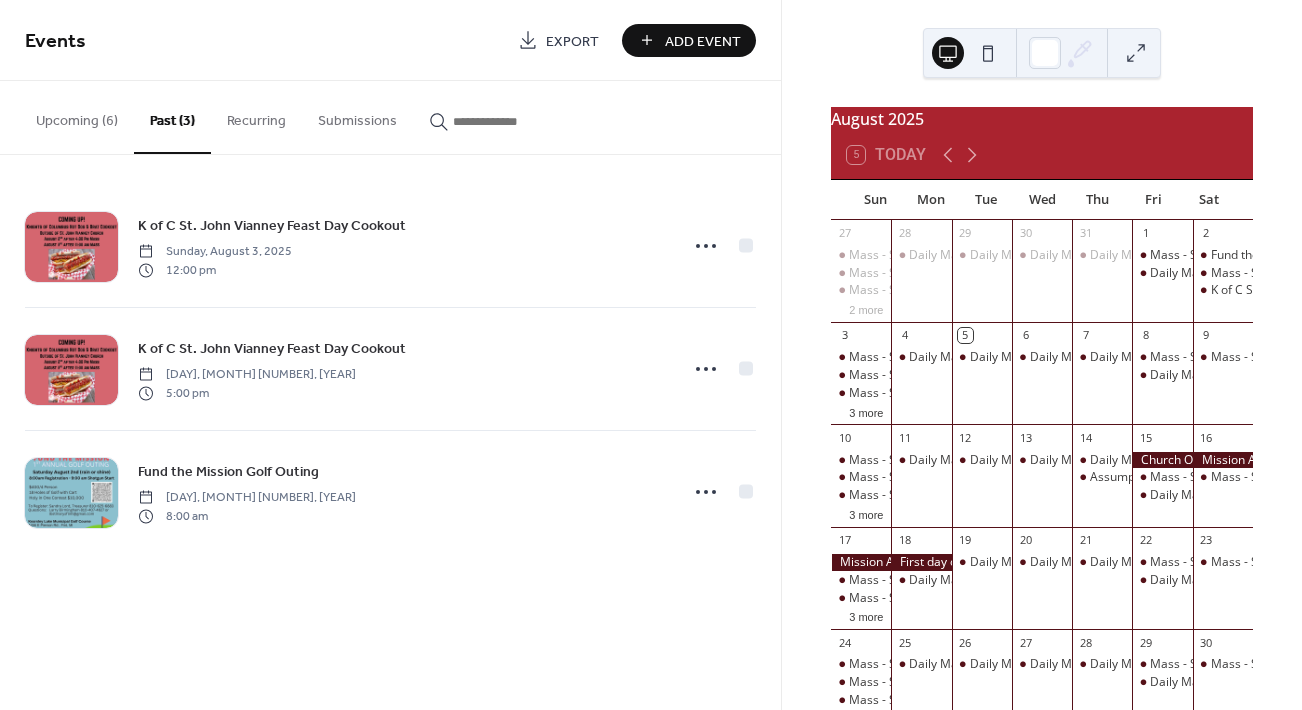 click on "Recurring" at bounding box center [256, 116] 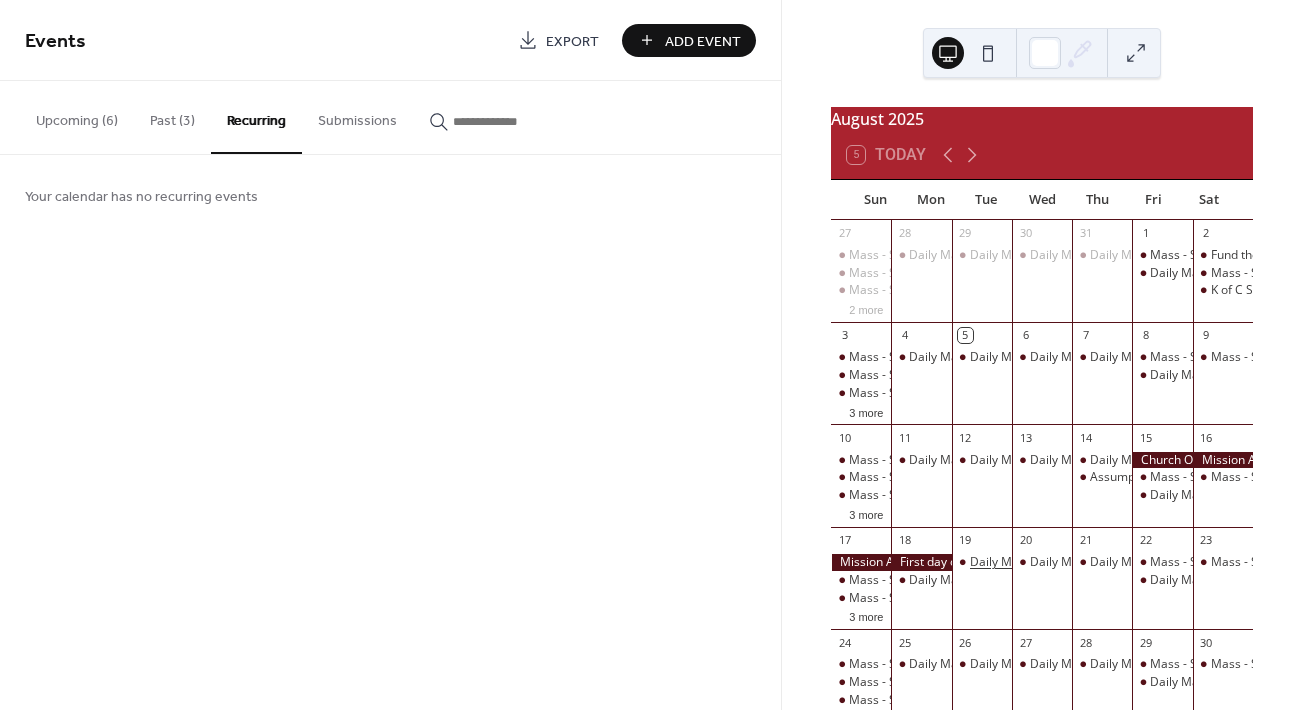 click on "Daily Mass - SJV" at bounding box center (1014, 562) 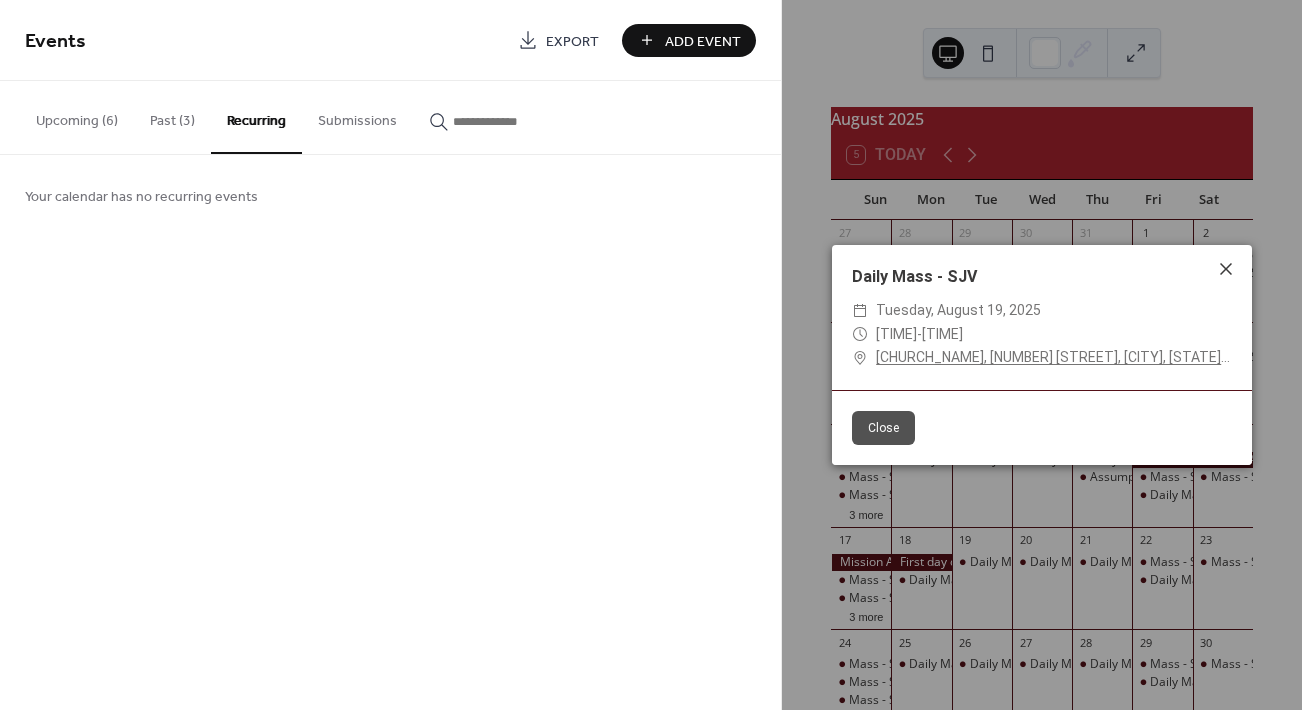 click 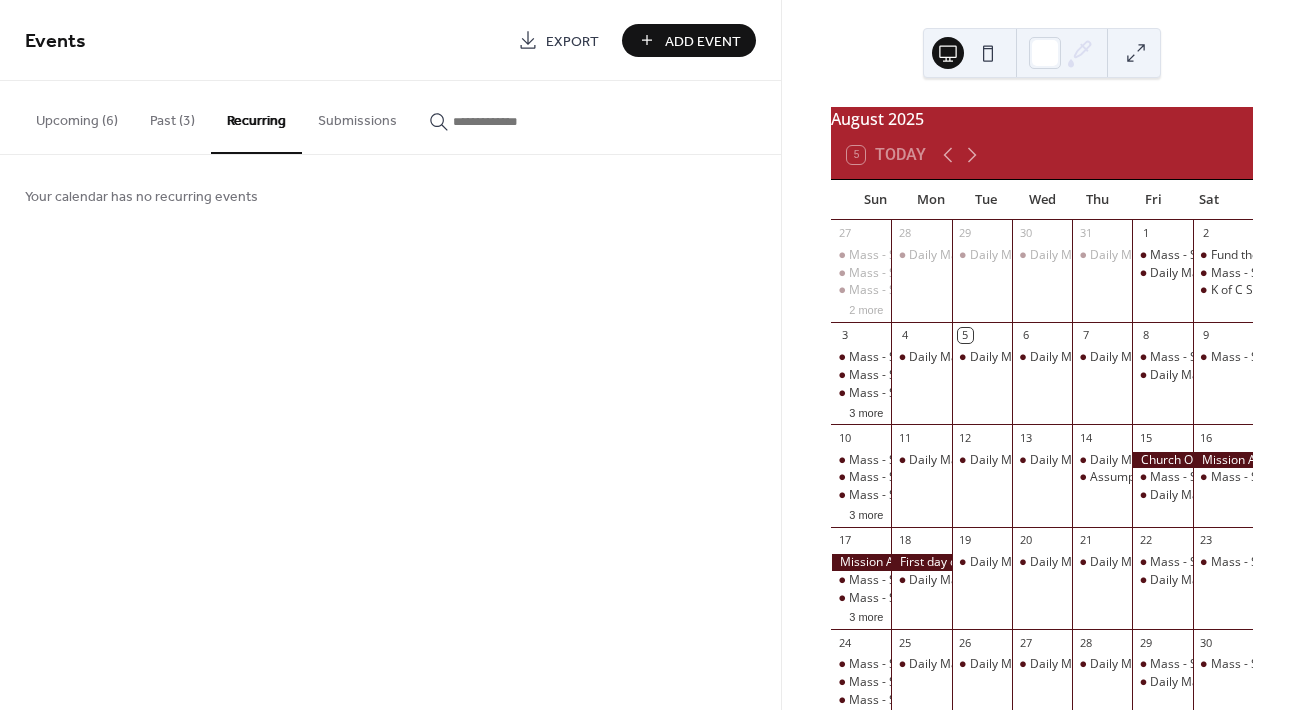 drag, startPoint x: 987, startPoint y: 577, endPoint x: 764, endPoint y: 497, distance: 236.9156 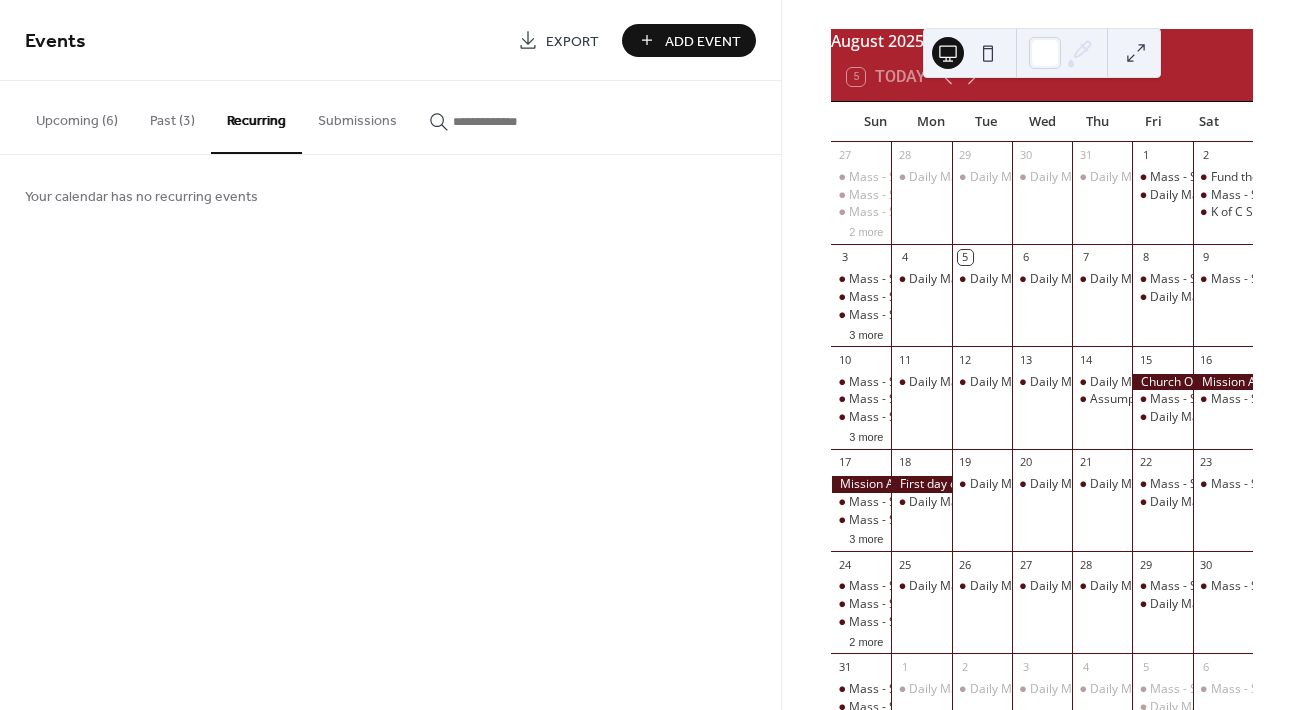 scroll, scrollTop: 0, scrollLeft: 0, axis: both 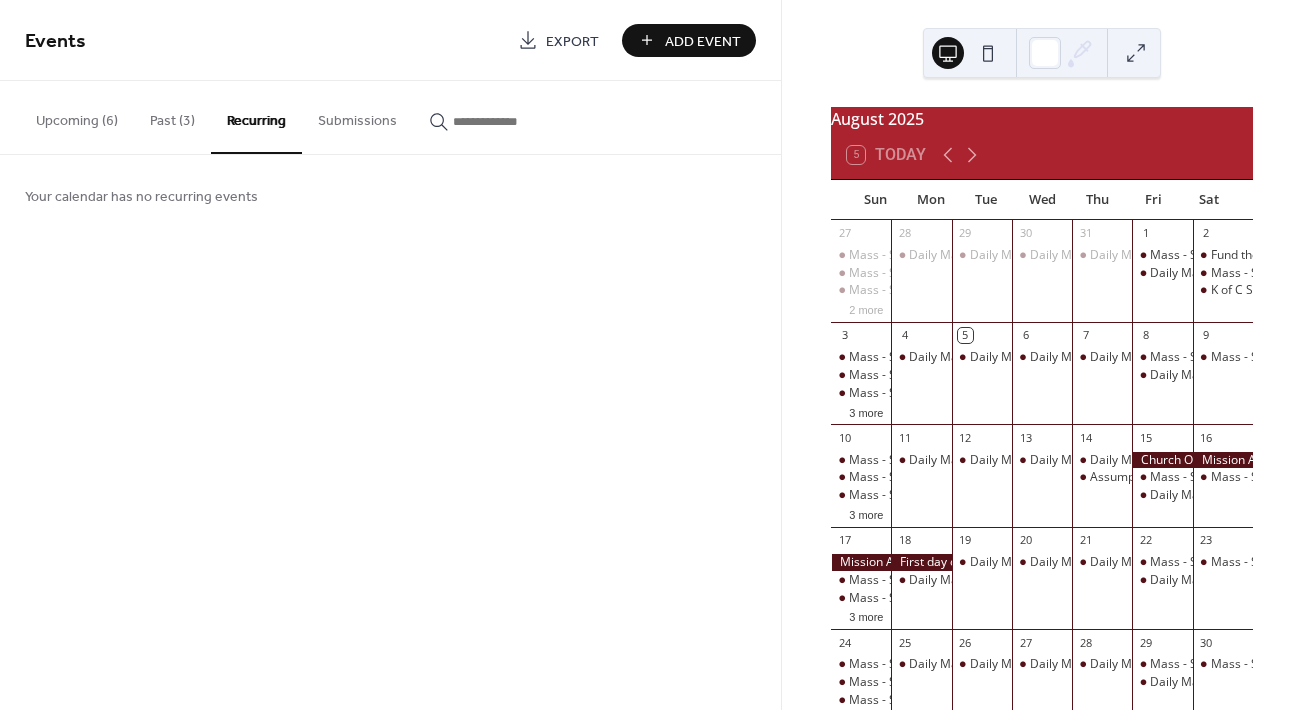 click on "Upcoming (6)" at bounding box center [77, 116] 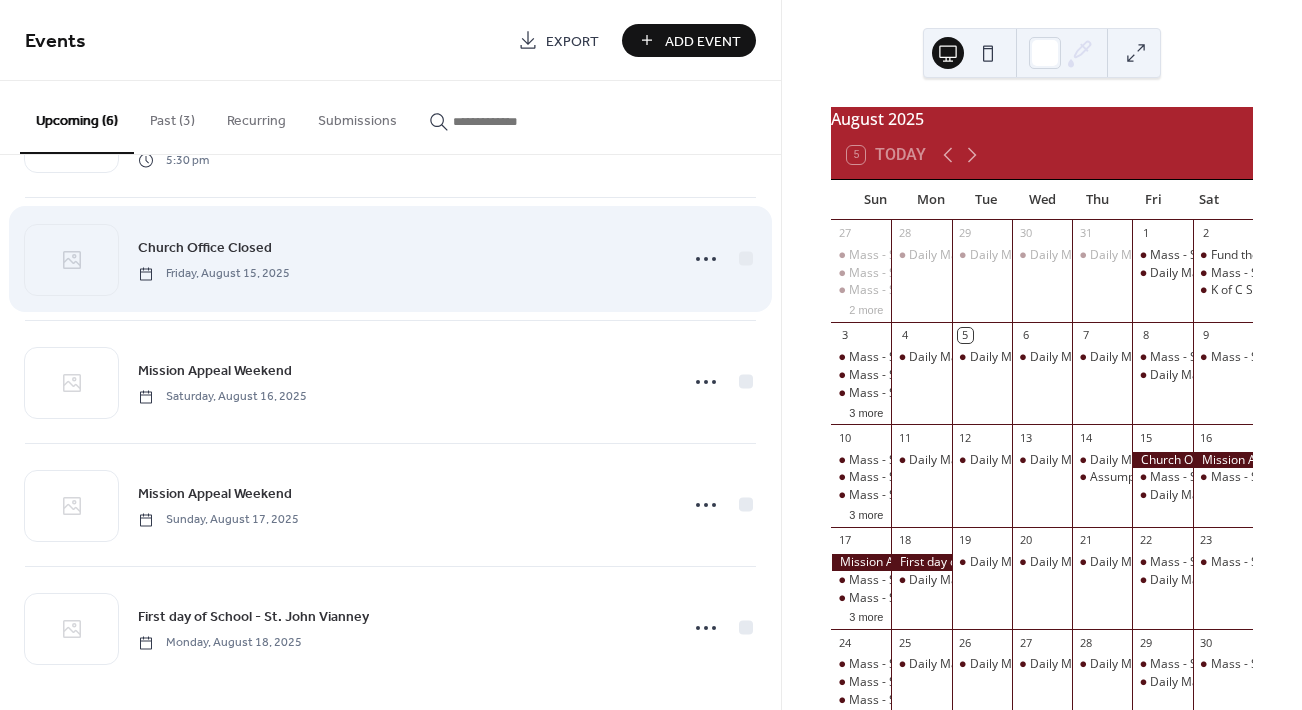 scroll, scrollTop: 240, scrollLeft: 0, axis: vertical 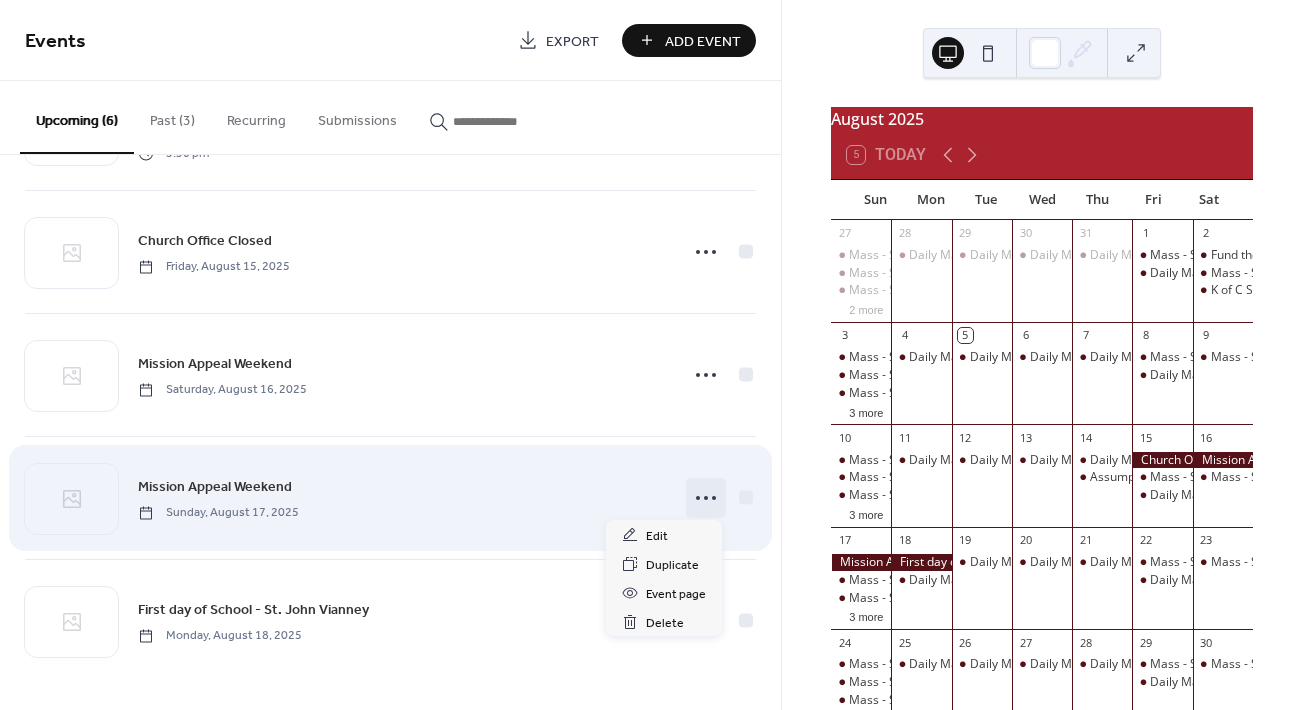 click 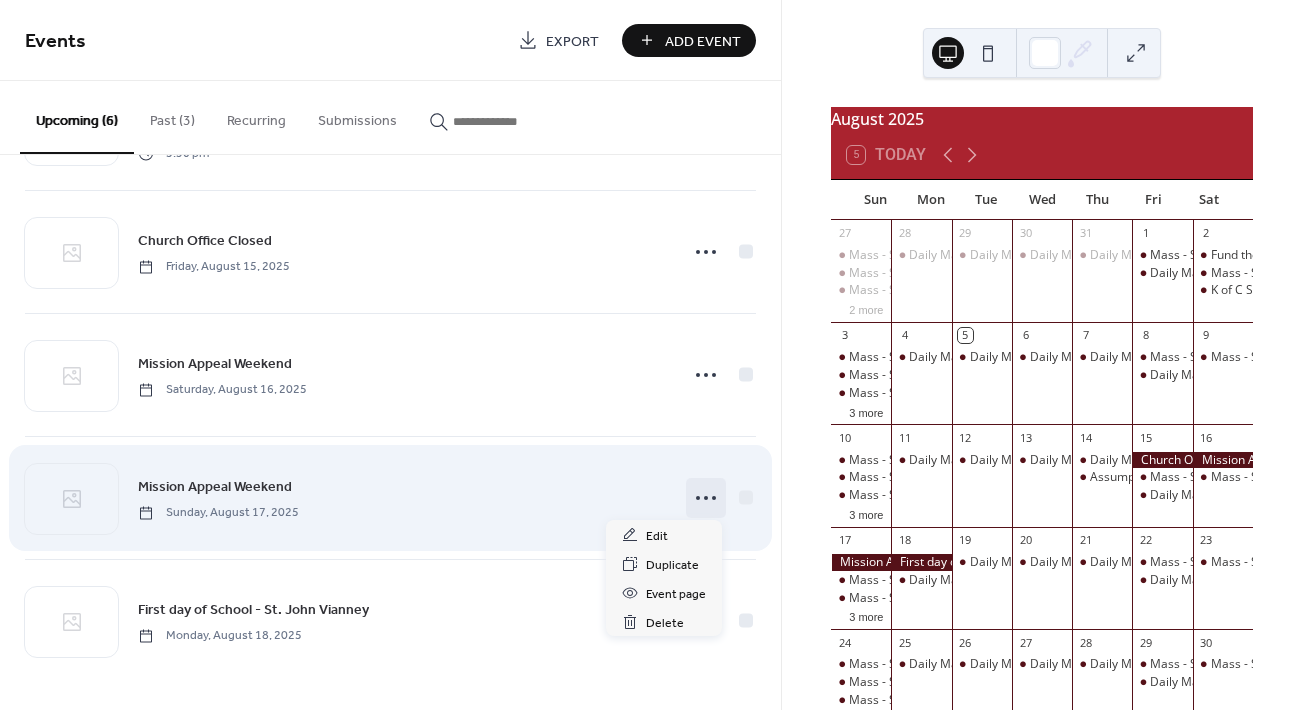click 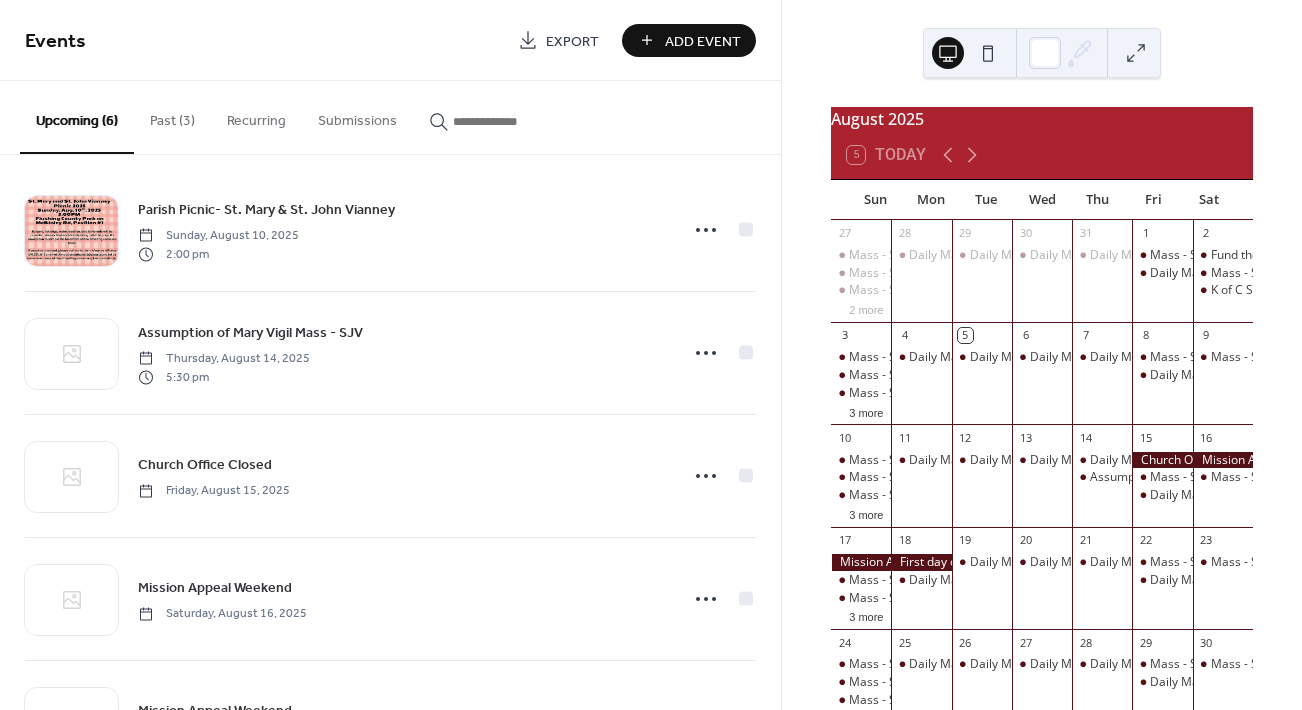 scroll, scrollTop: 0, scrollLeft: 0, axis: both 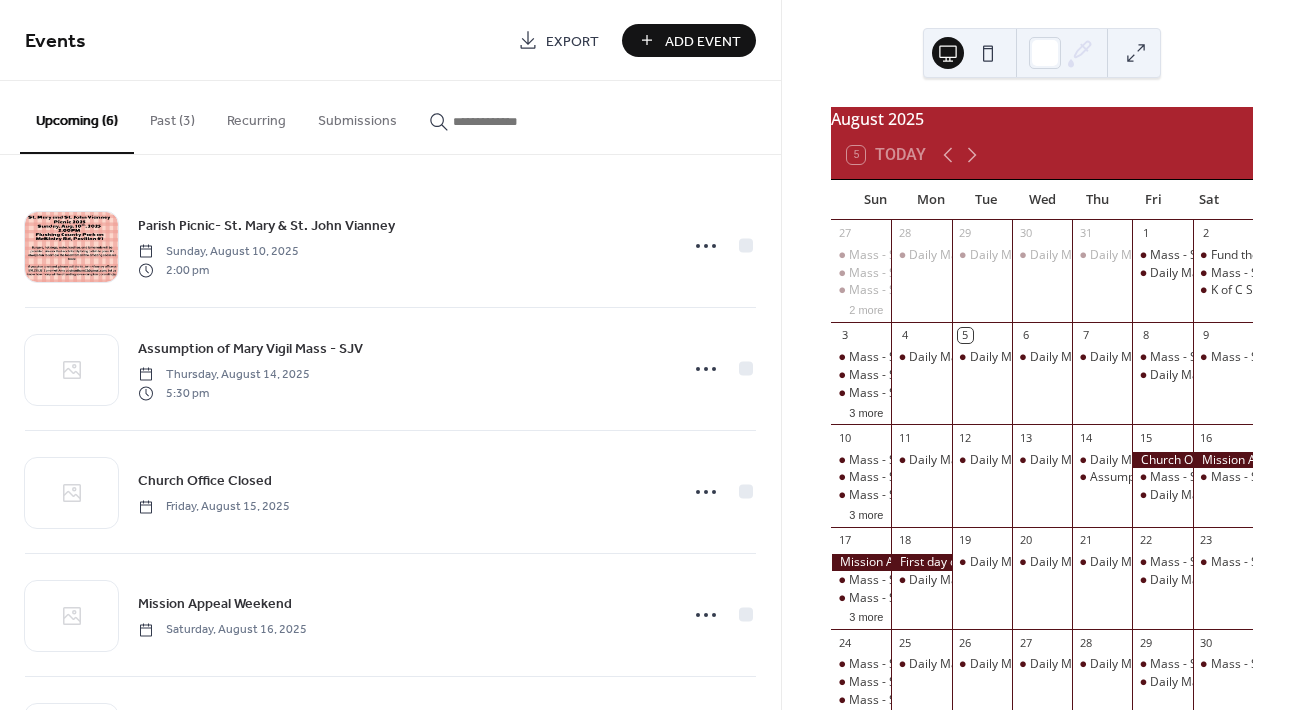 click on "Recurring" at bounding box center [256, 116] 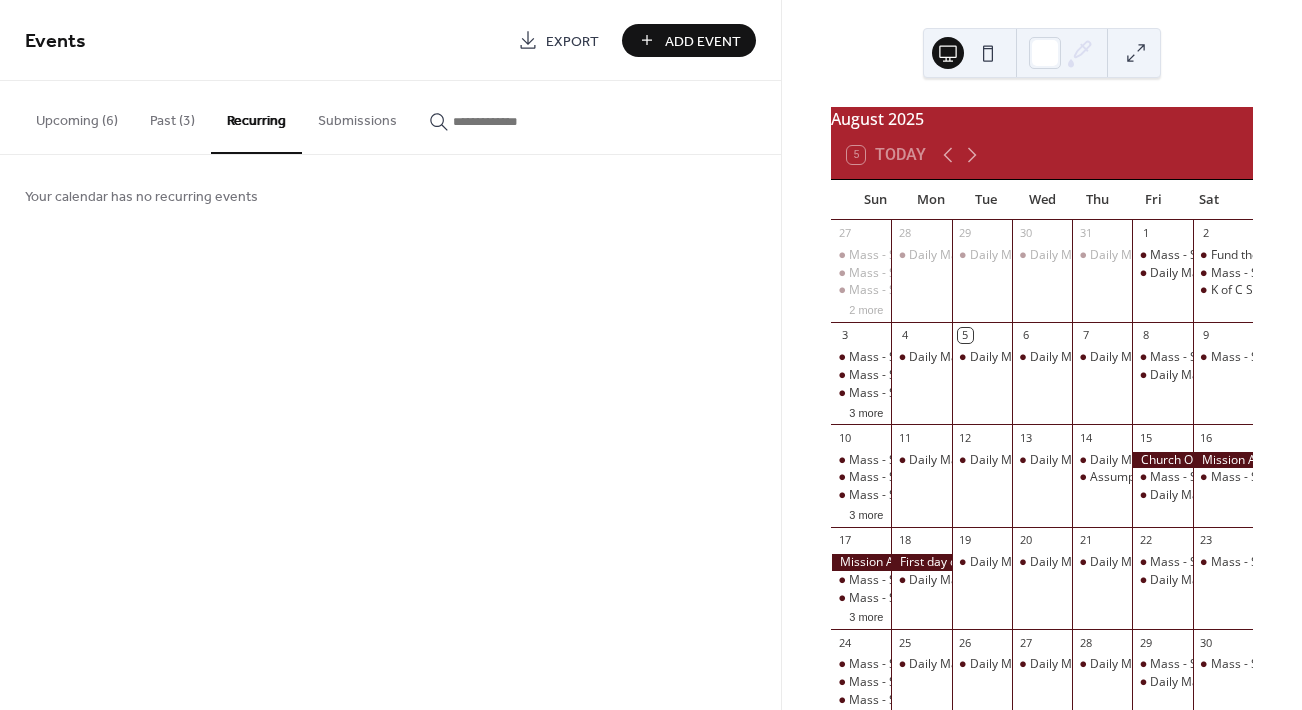 click on "Export" at bounding box center [572, 41] 